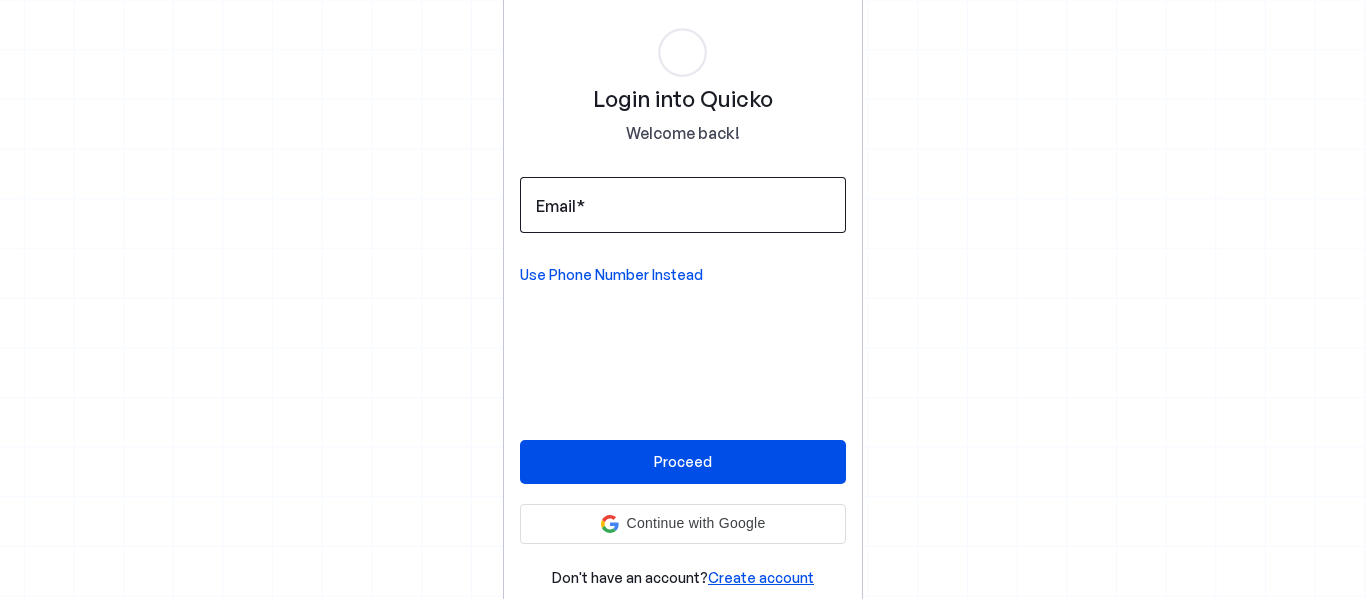 scroll, scrollTop: 0, scrollLeft: 0, axis: both 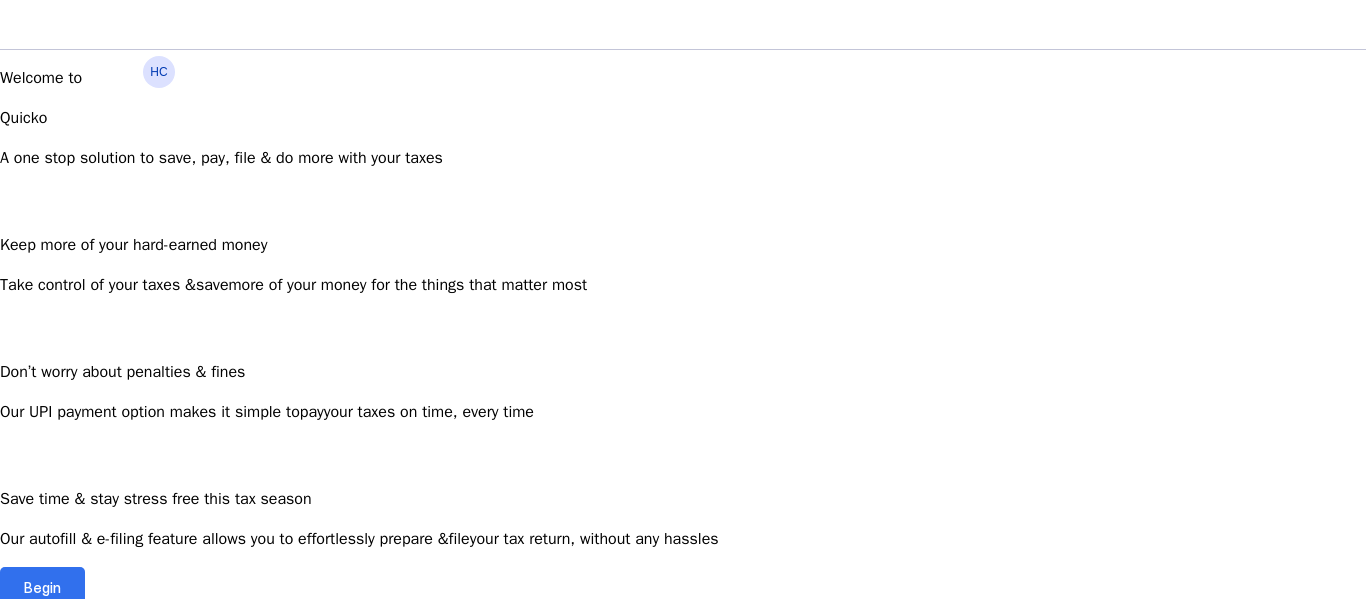click at bounding box center (42, 587) 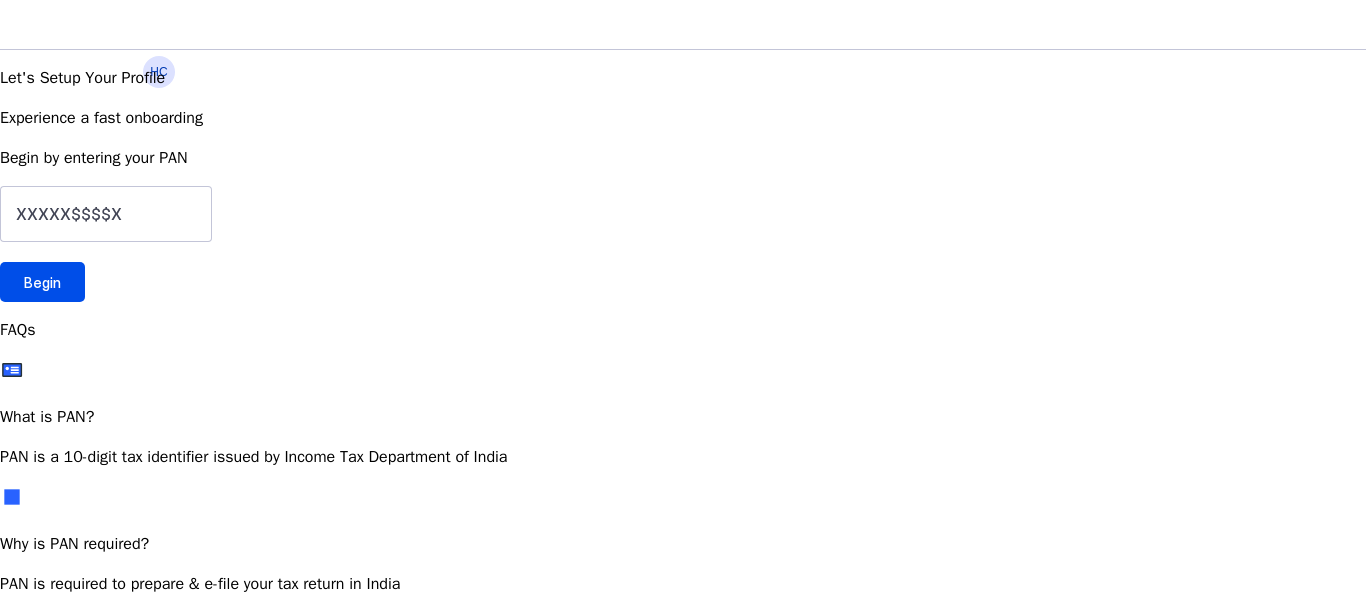 scroll, scrollTop: 0, scrollLeft: 0, axis: both 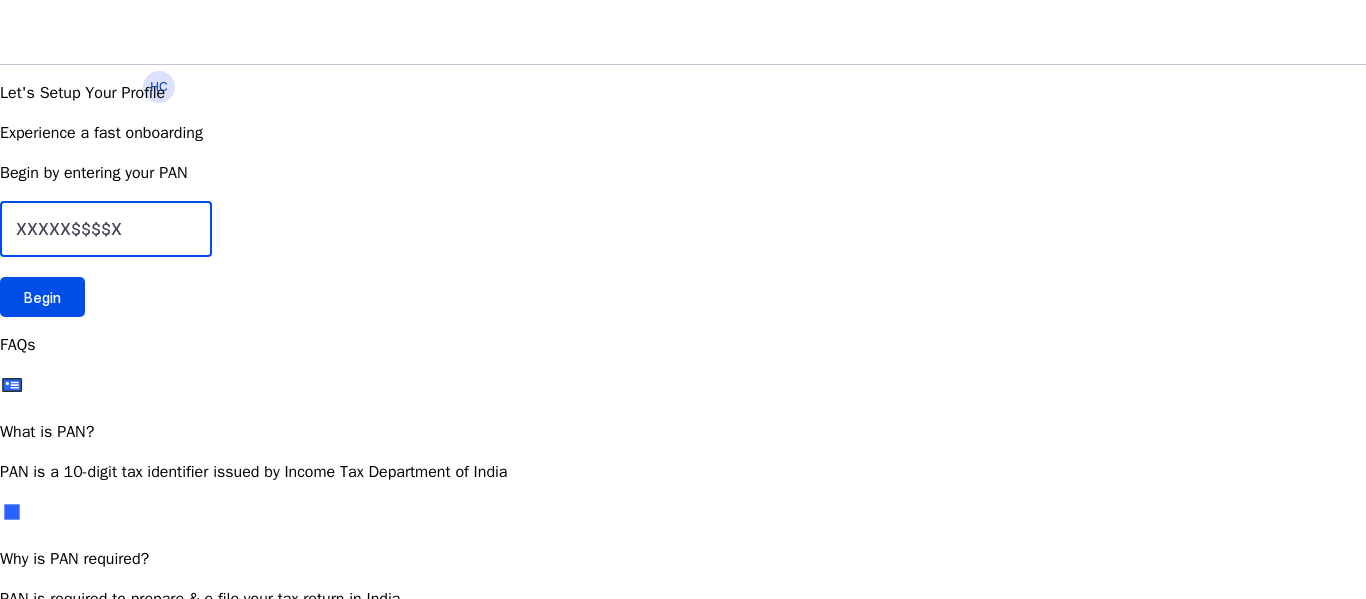 click at bounding box center (106, 229) 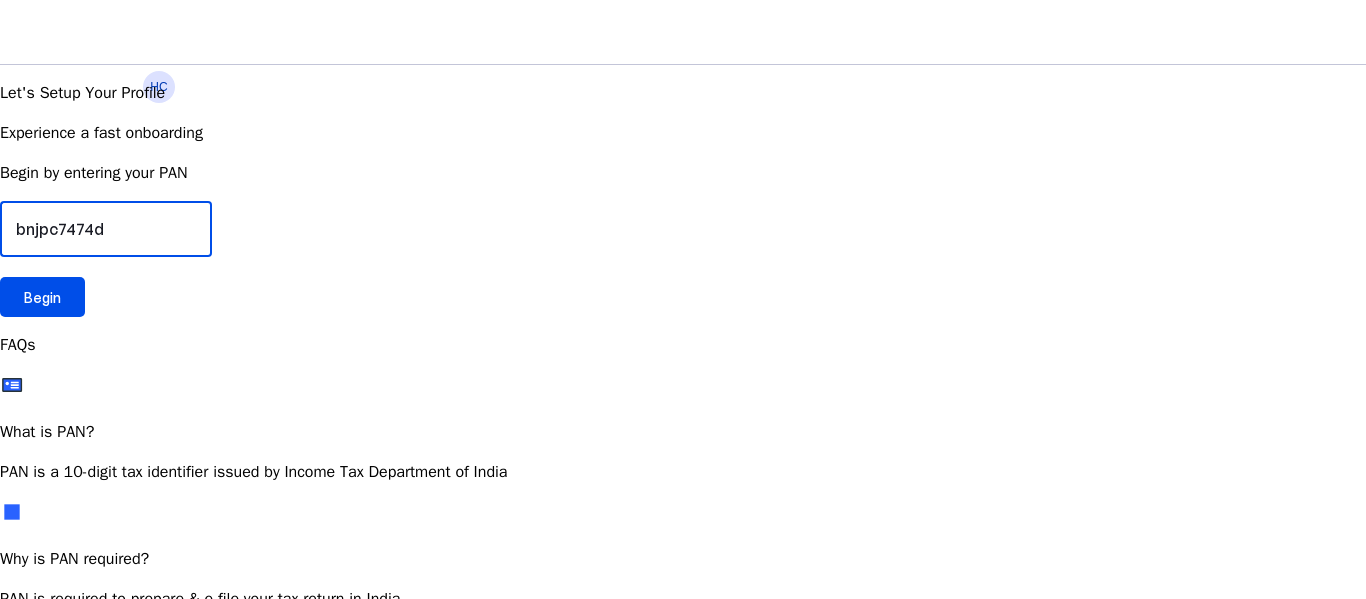 type on "bnjpc7474d" 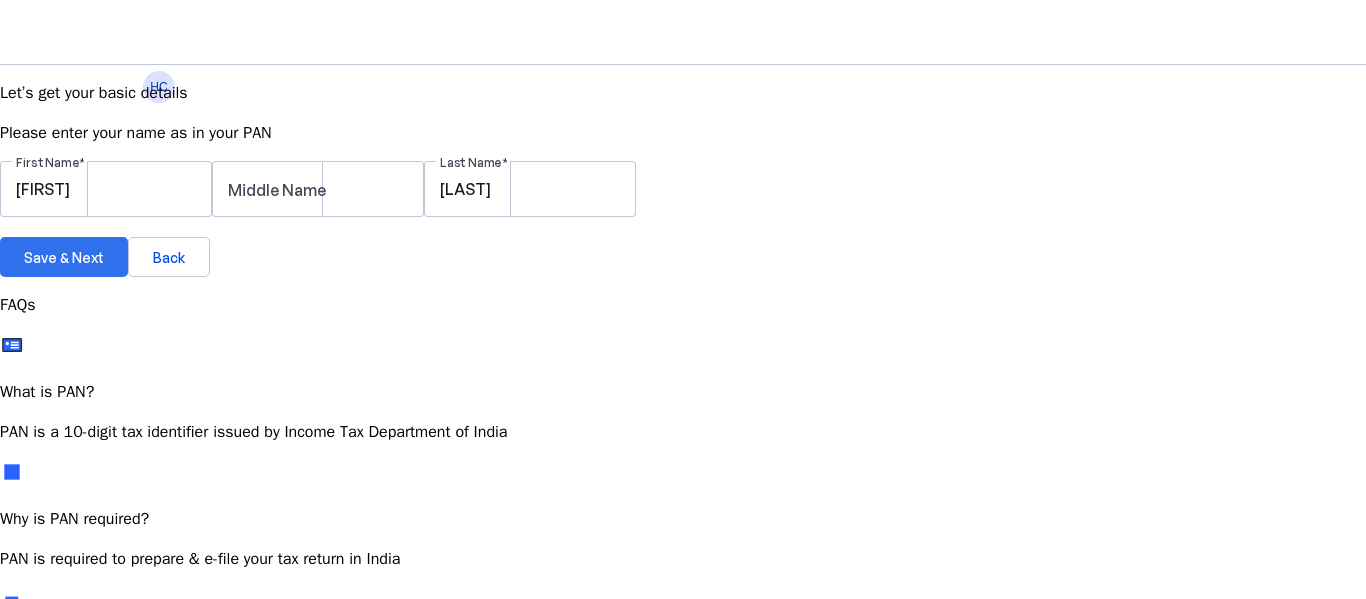 click at bounding box center [64, 257] 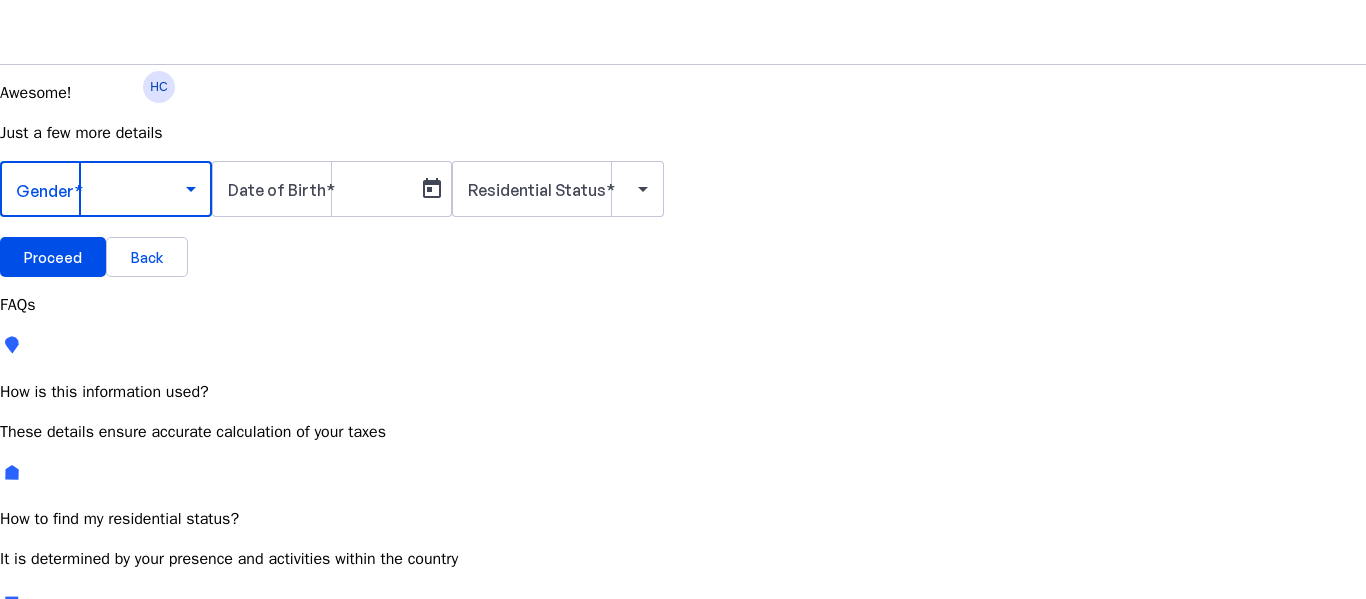click at bounding box center (101, 189) 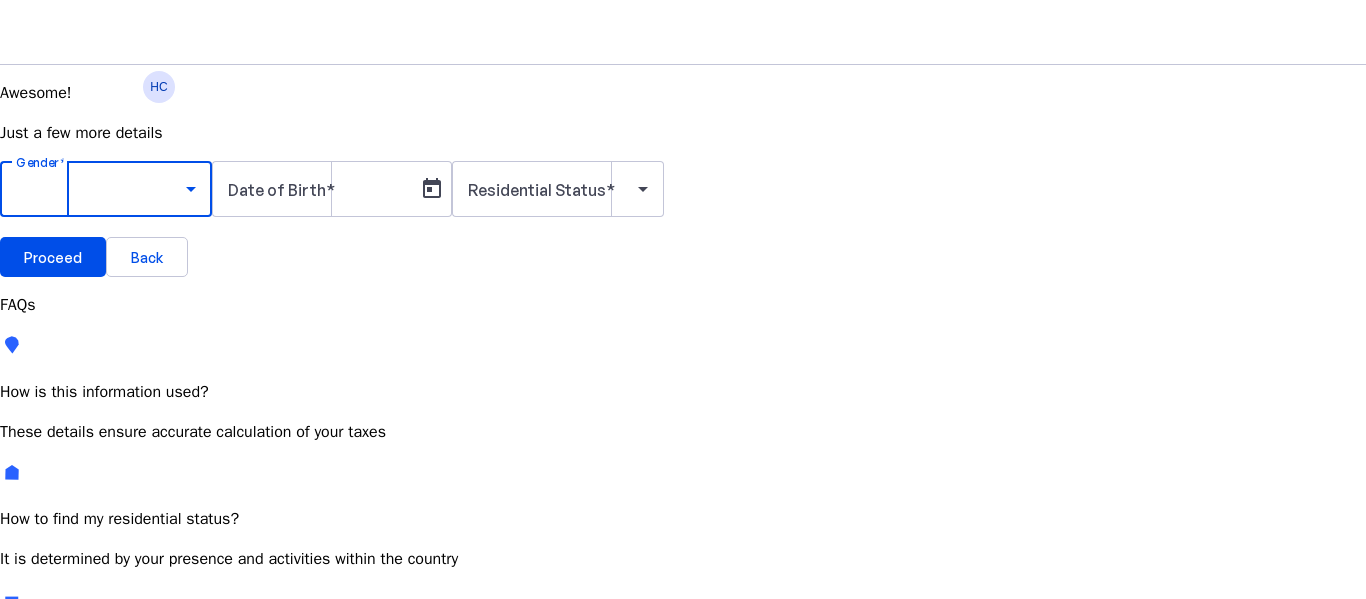 click on "Male" at bounding box center (154, 746) 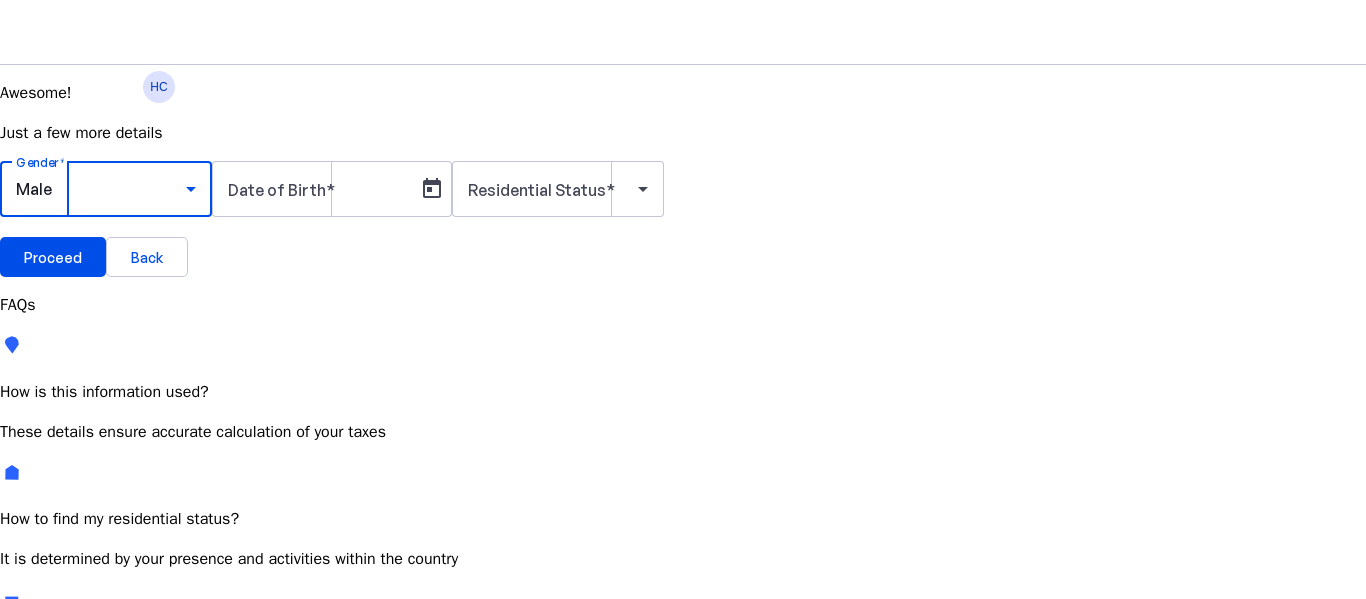 scroll, scrollTop: 4, scrollLeft: 0, axis: vertical 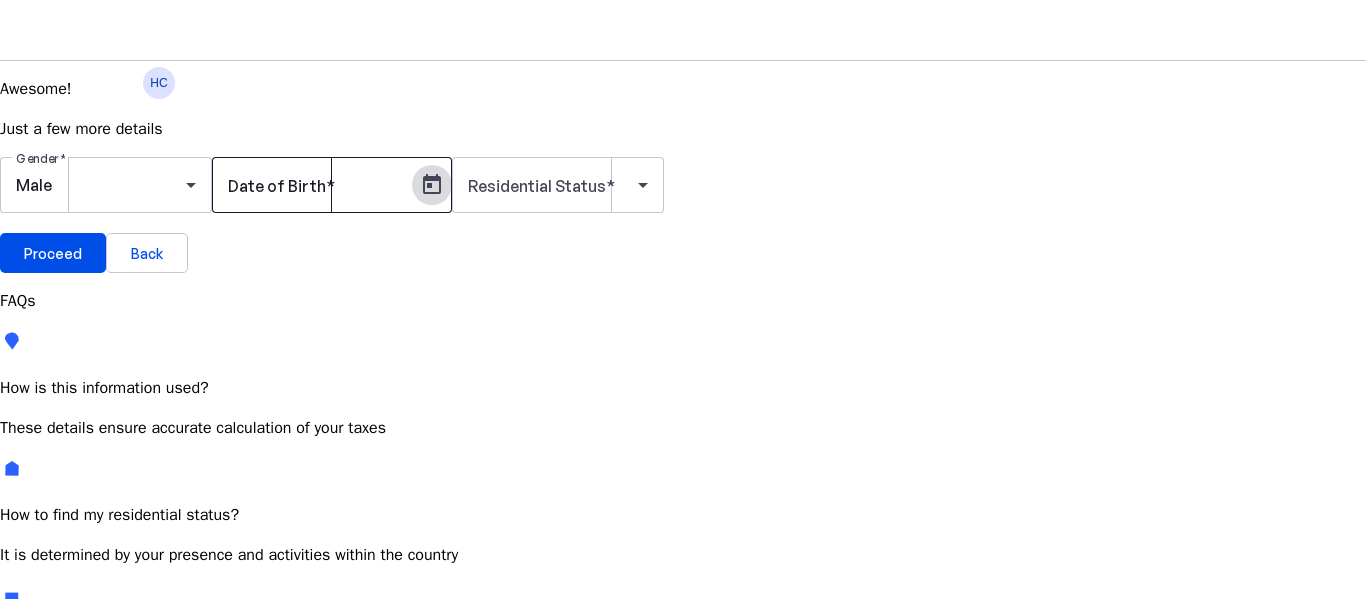 click at bounding box center (432, 185) 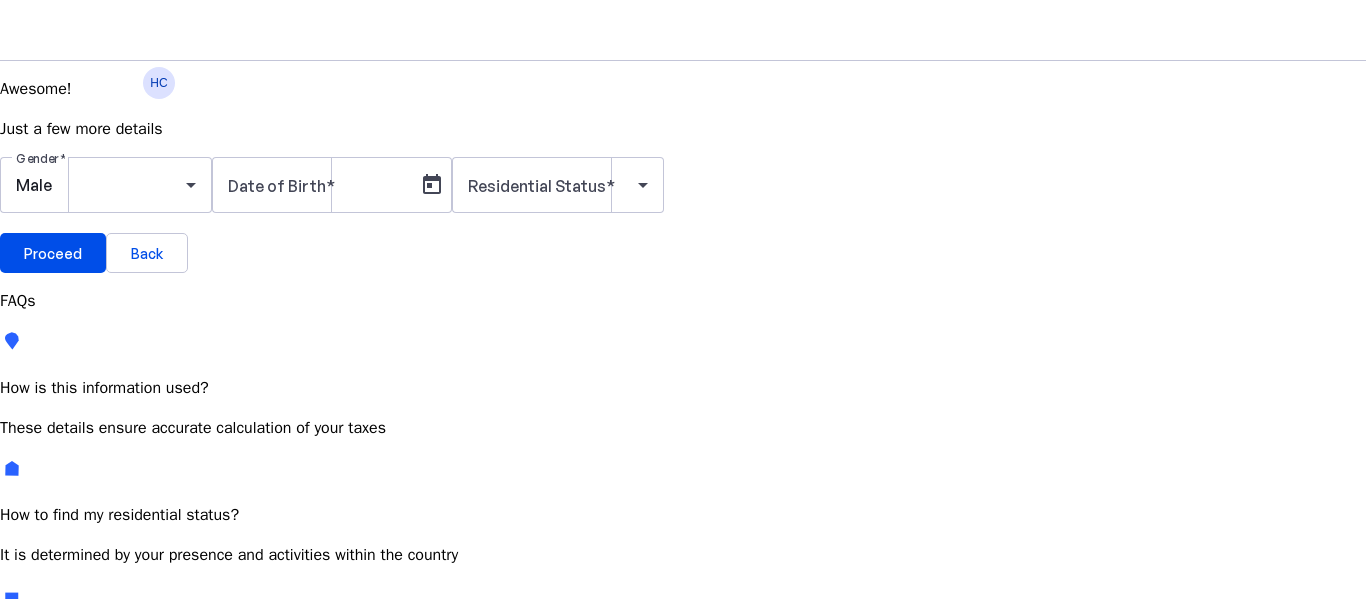 click on "JUL 2025" at bounding box center (116, 751) 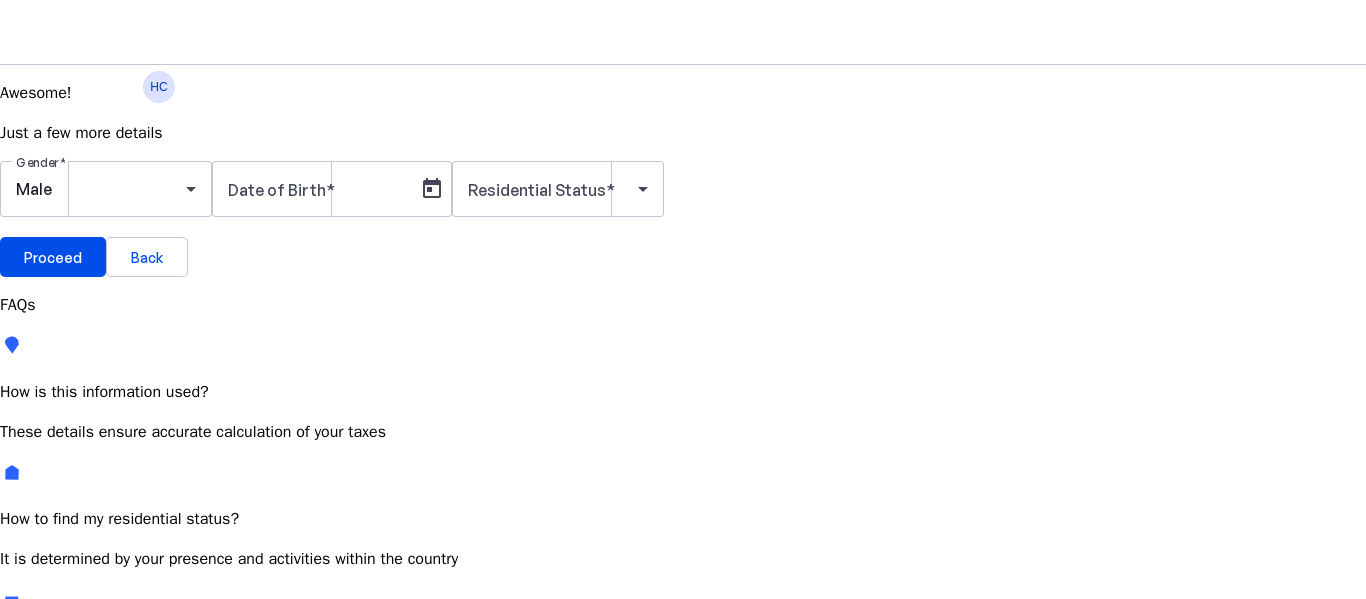 click at bounding box center (231, 756) 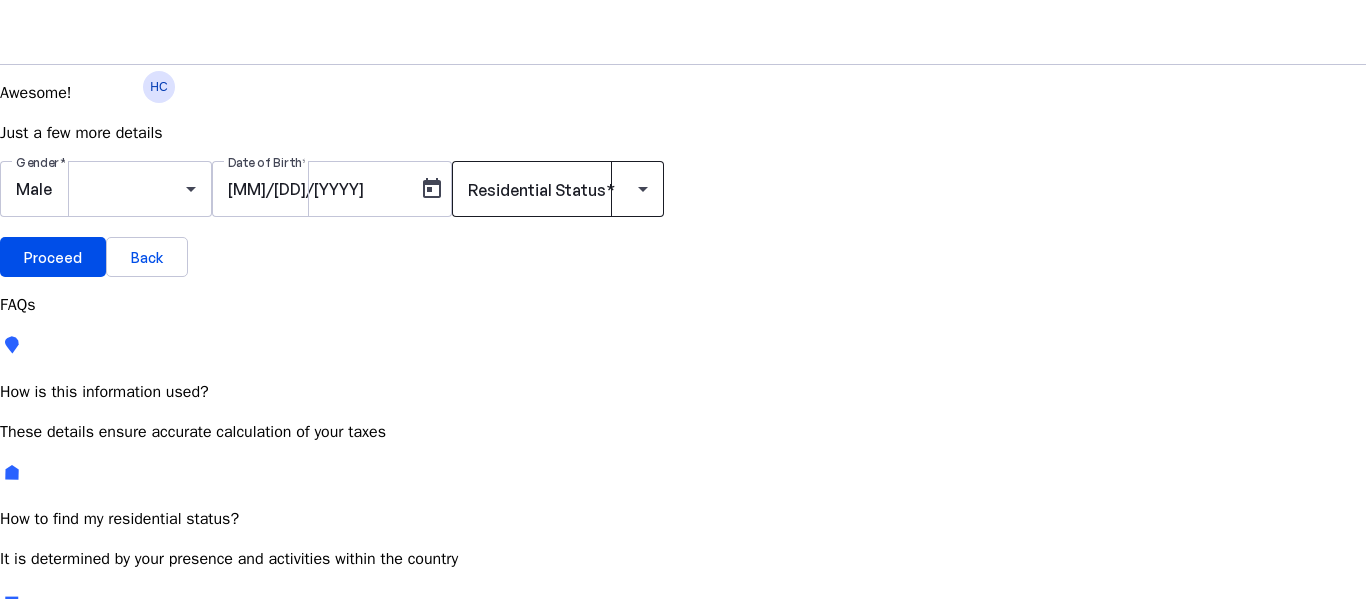 click on "Residential Status" at bounding box center (537, 190) 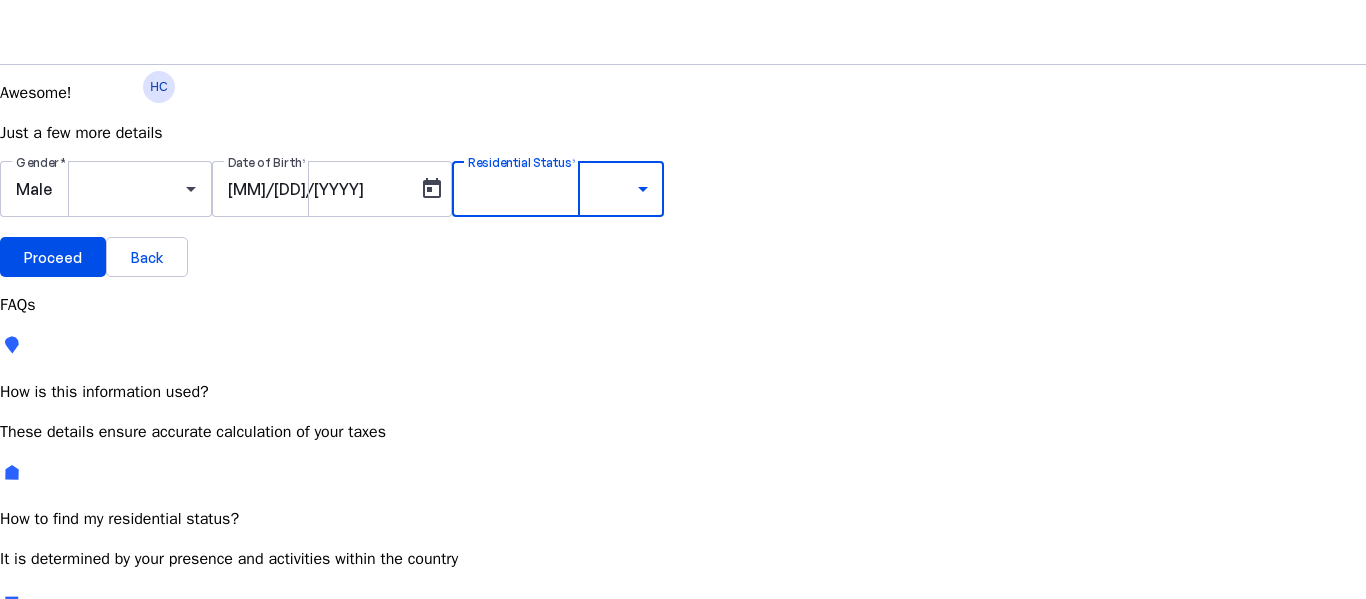 click on "Resident Most Common" at bounding box center [72, 766] 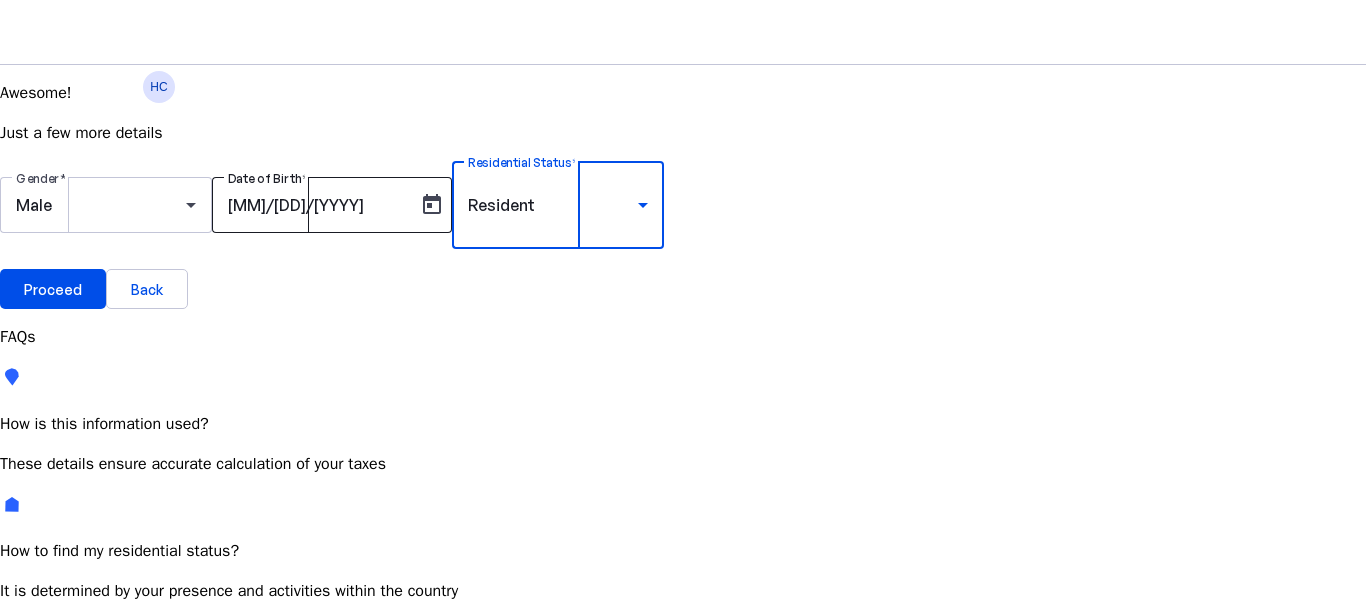 scroll, scrollTop: 4, scrollLeft: 0, axis: vertical 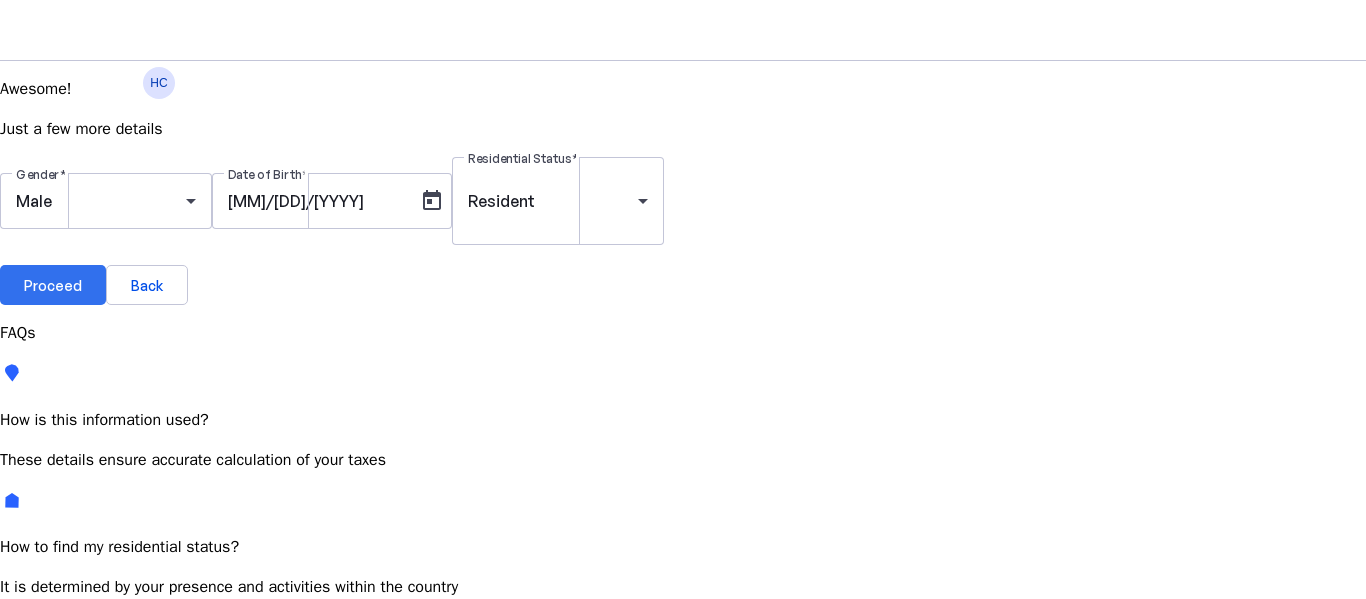 click on "Proceed" at bounding box center [53, 285] 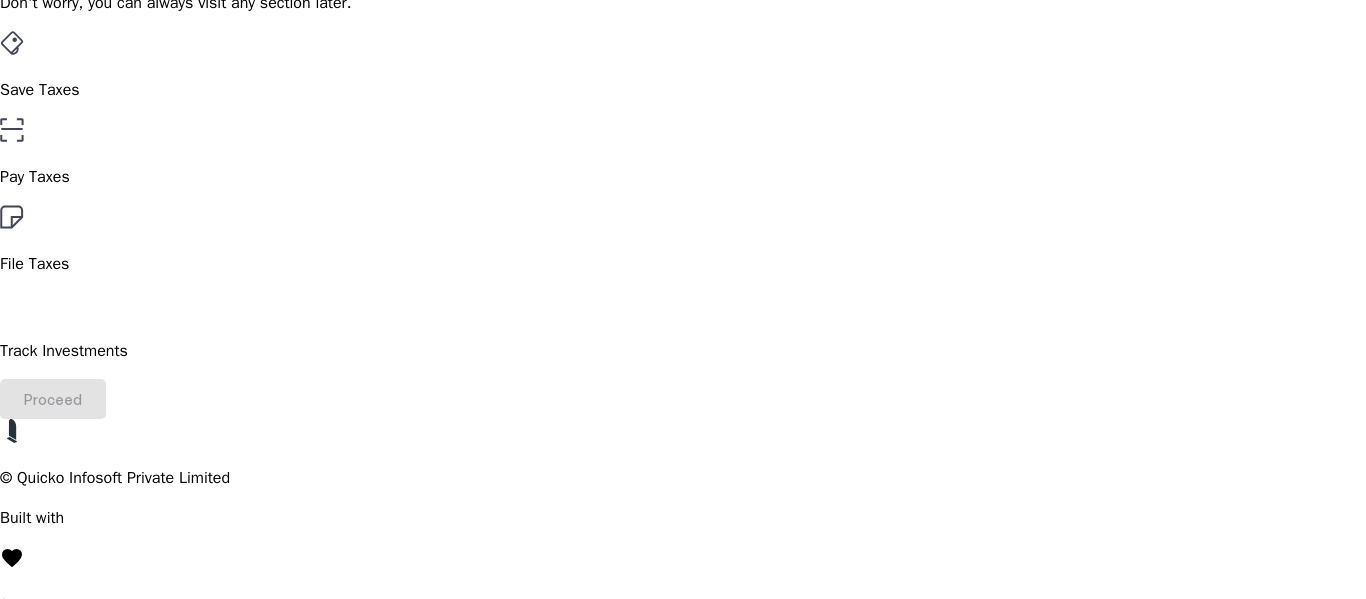 scroll, scrollTop: 129, scrollLeft: 0, axis: vertical 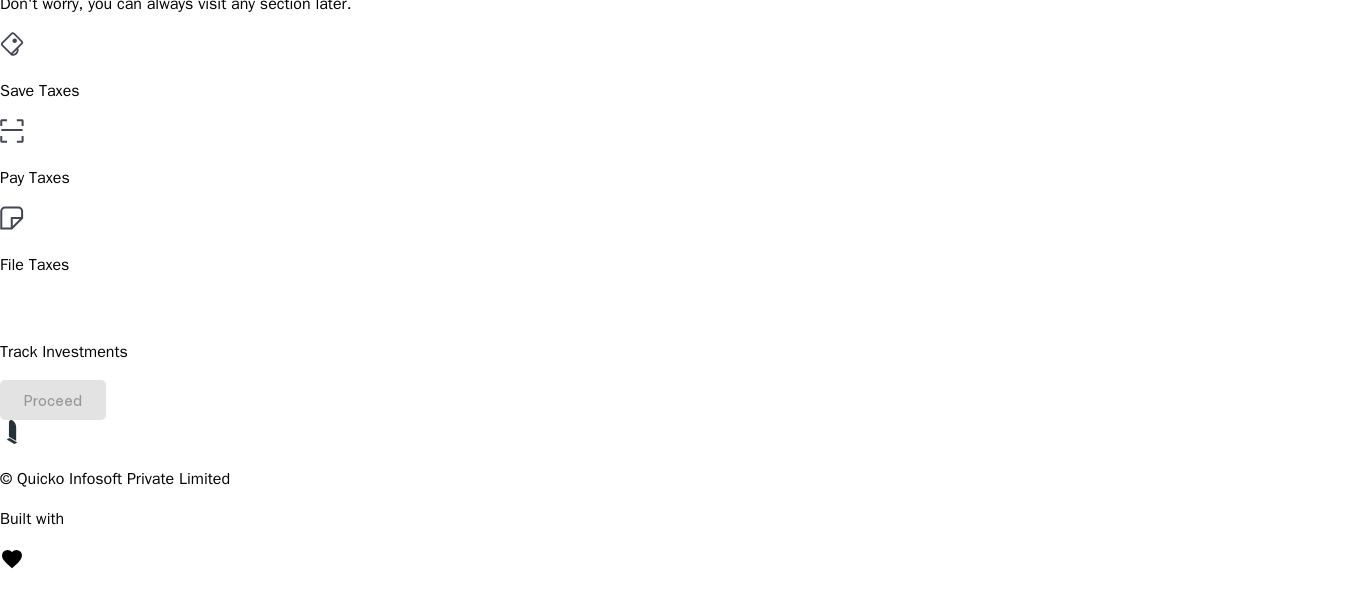 click on "File Taxes" at bounding box center (683, 91) 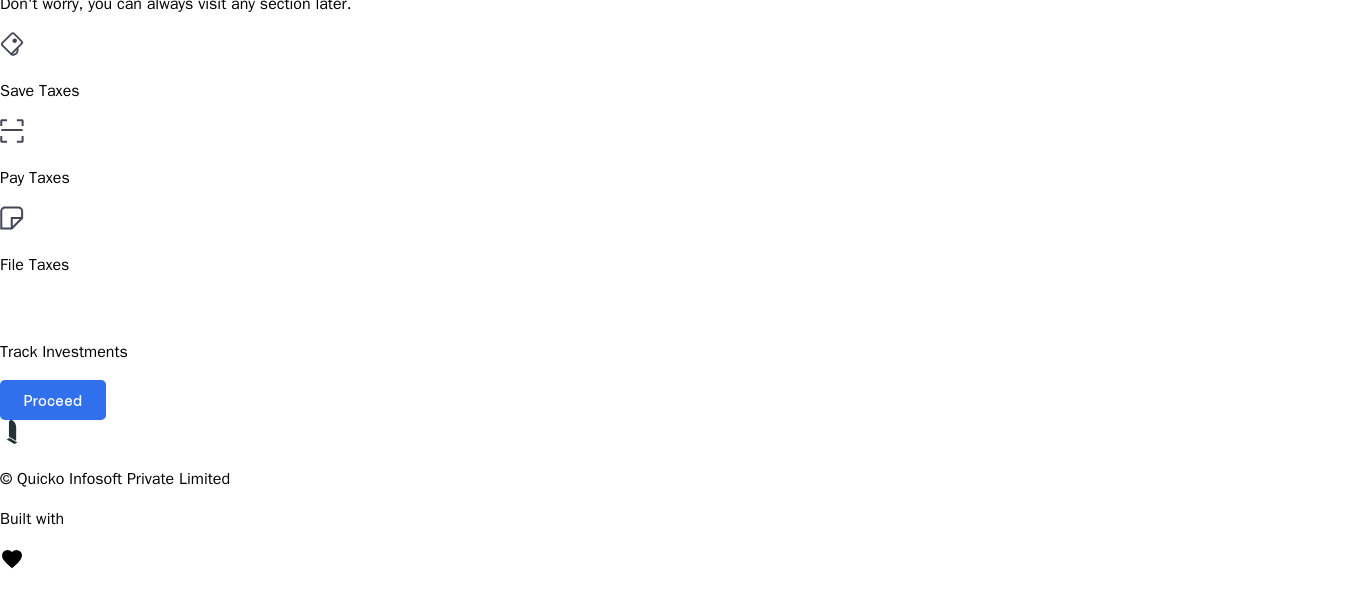 click on "Proceed" at bounding box center (53, 400) 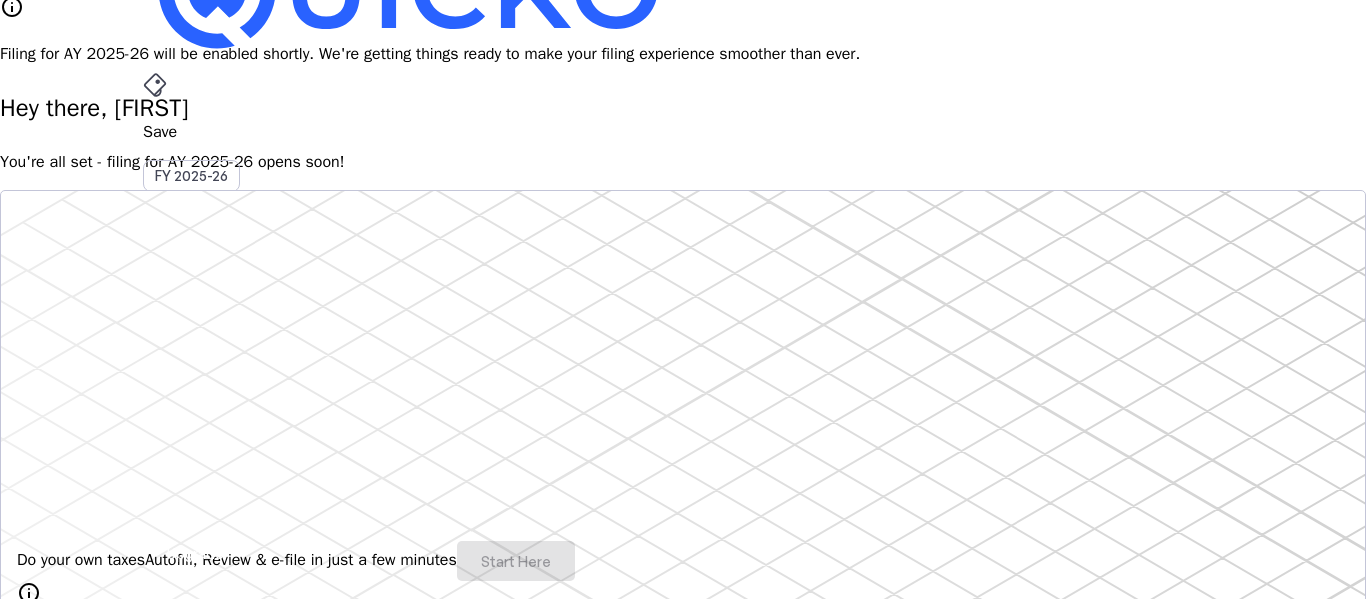 scroll, scrollTop: 0, scrollLeft: 0, axis: both 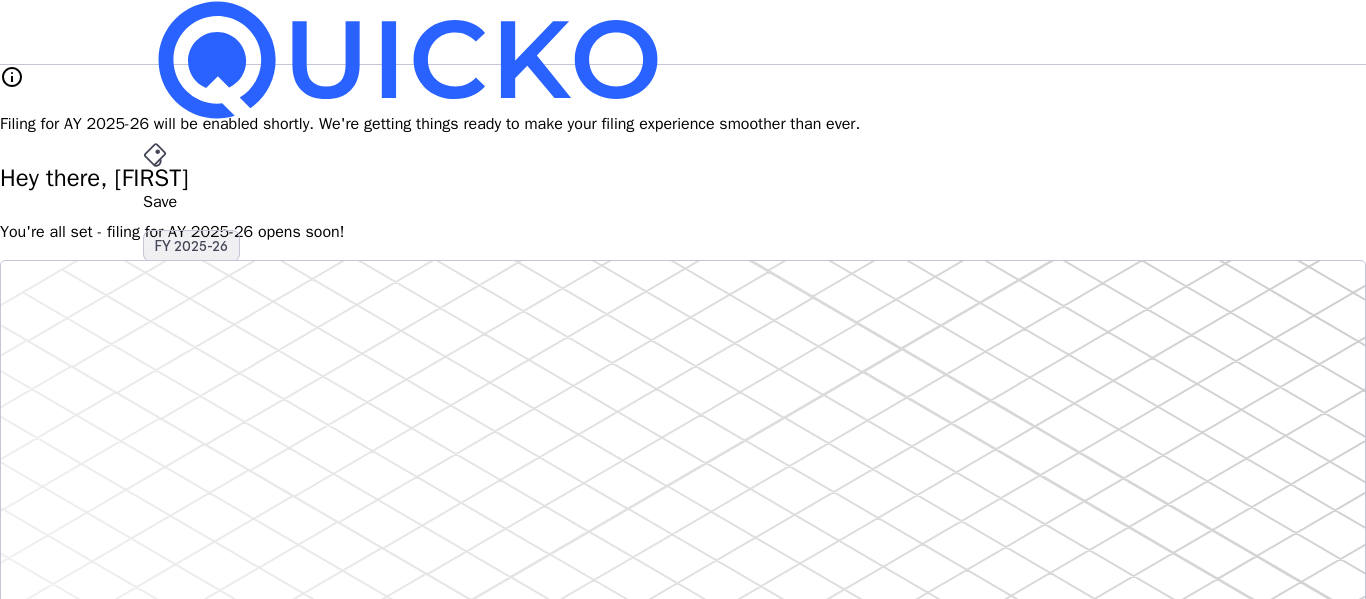 click on "FY 2025-26" at bounding box center (191, 246) 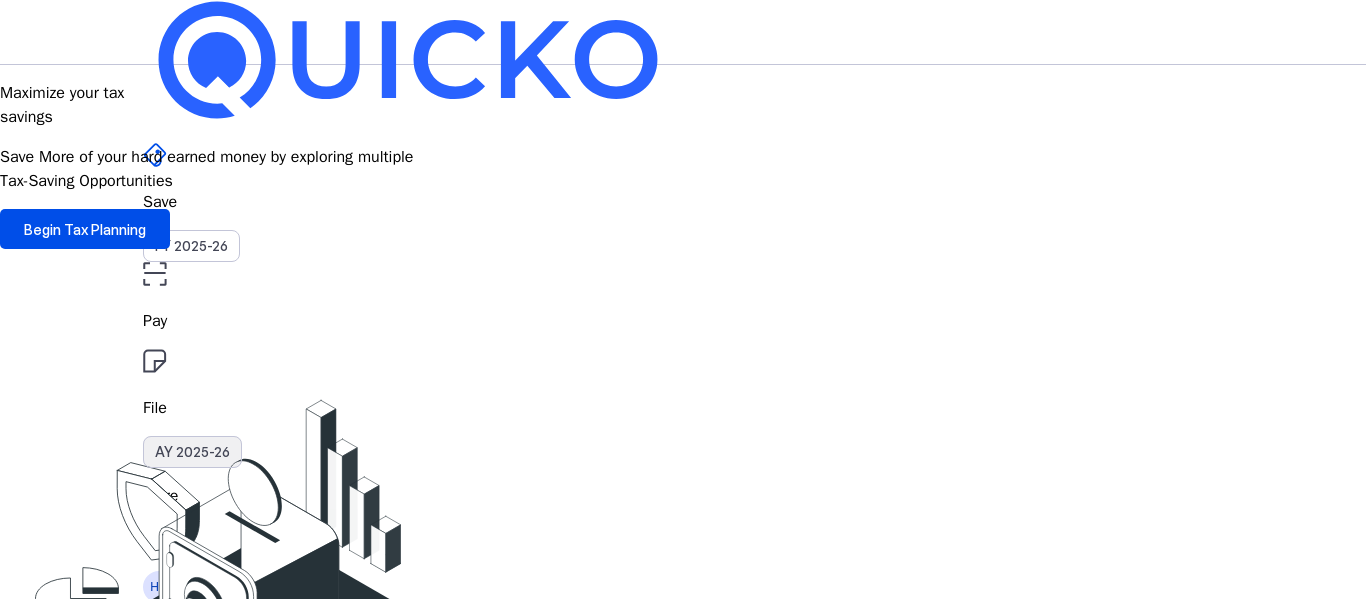 click on "AY 2025-26" at bounding box center [192, 452] 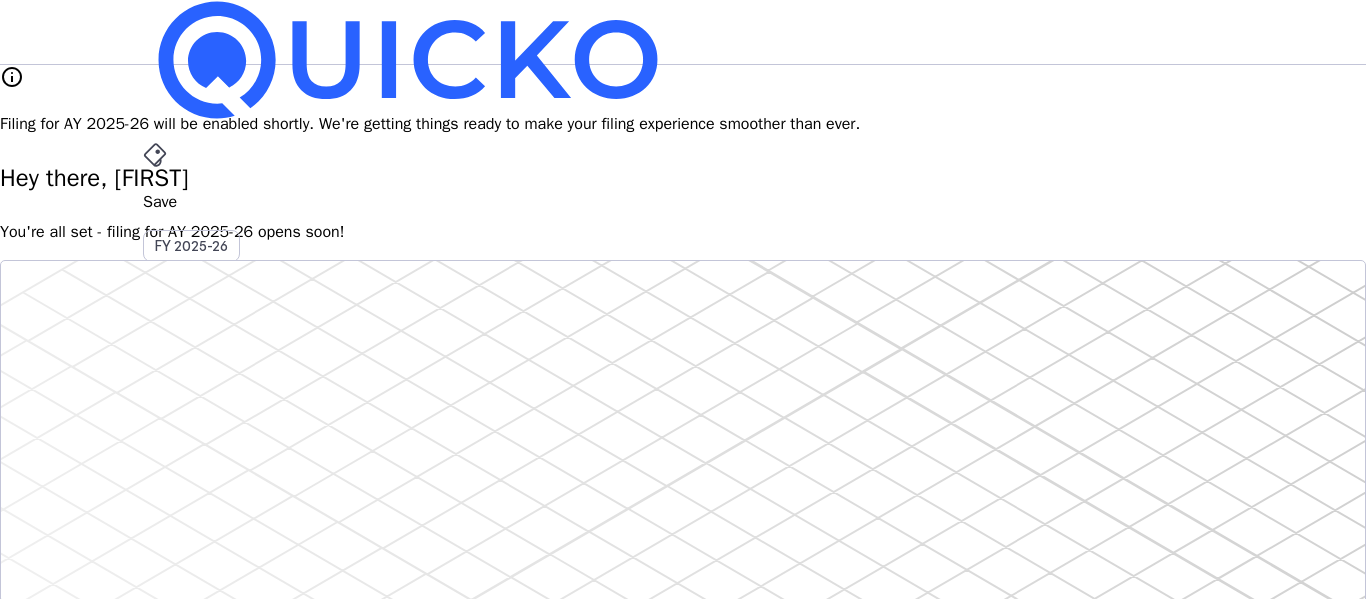 click on "arrow_drop_down" at bounding box center [155, 536] 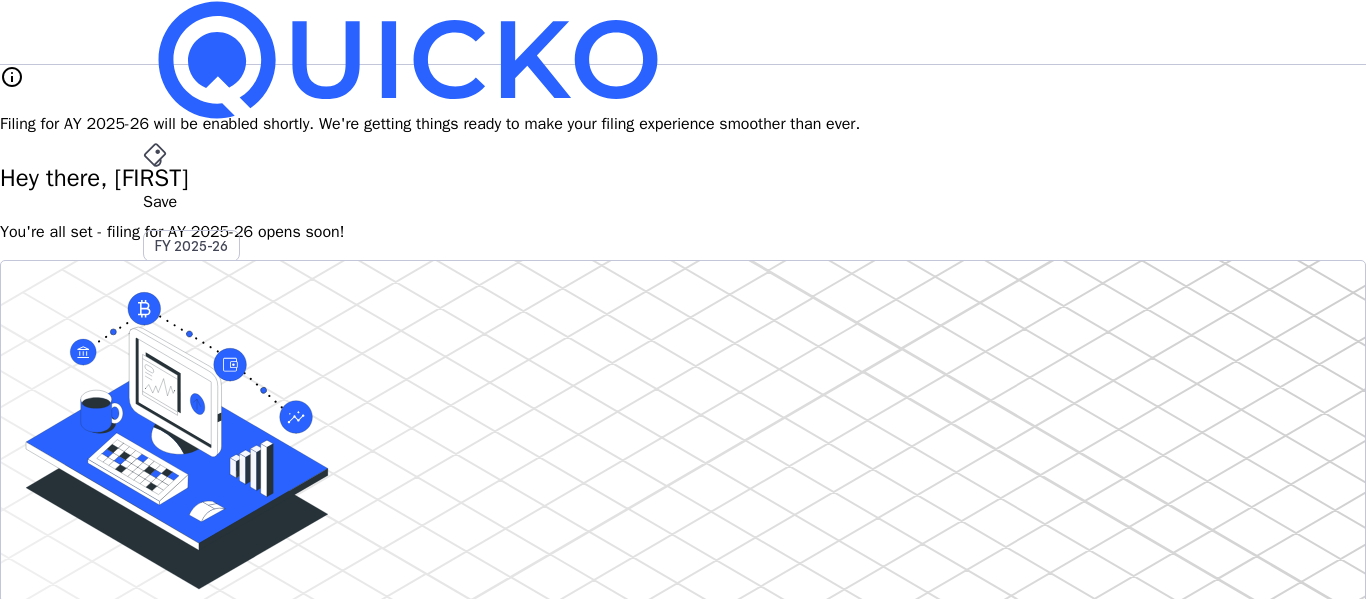 click on "Save" at bounding box center (683, 202) 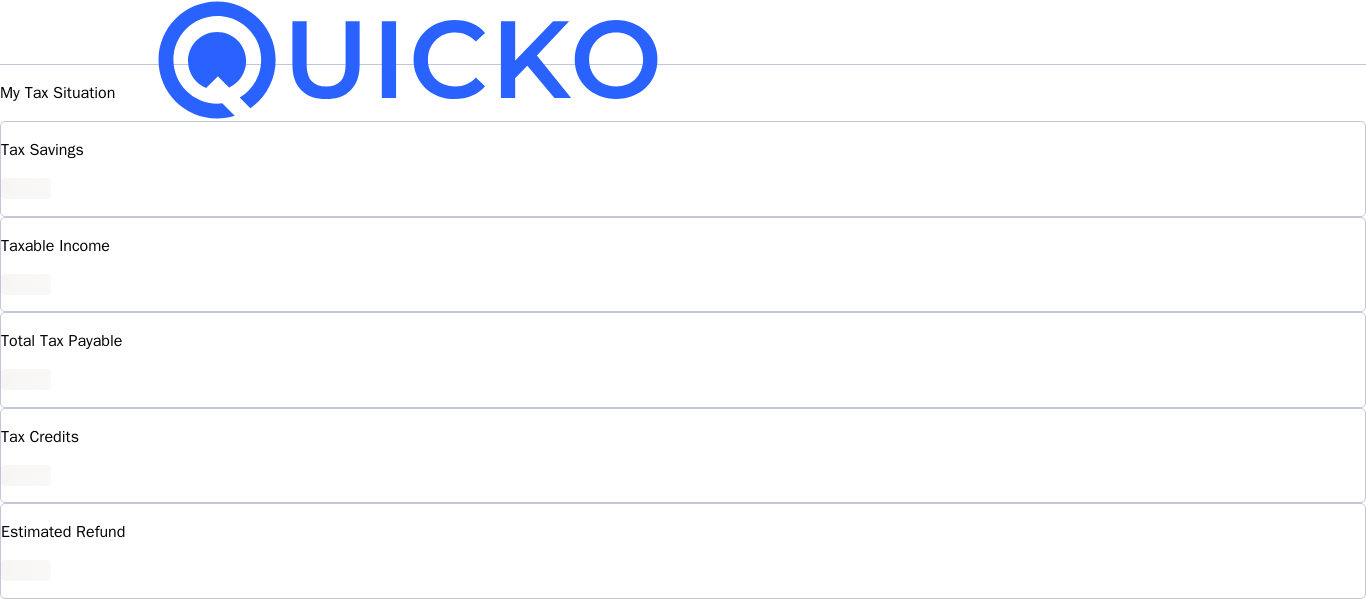 click on "Save" at bounding box center [683, 202] 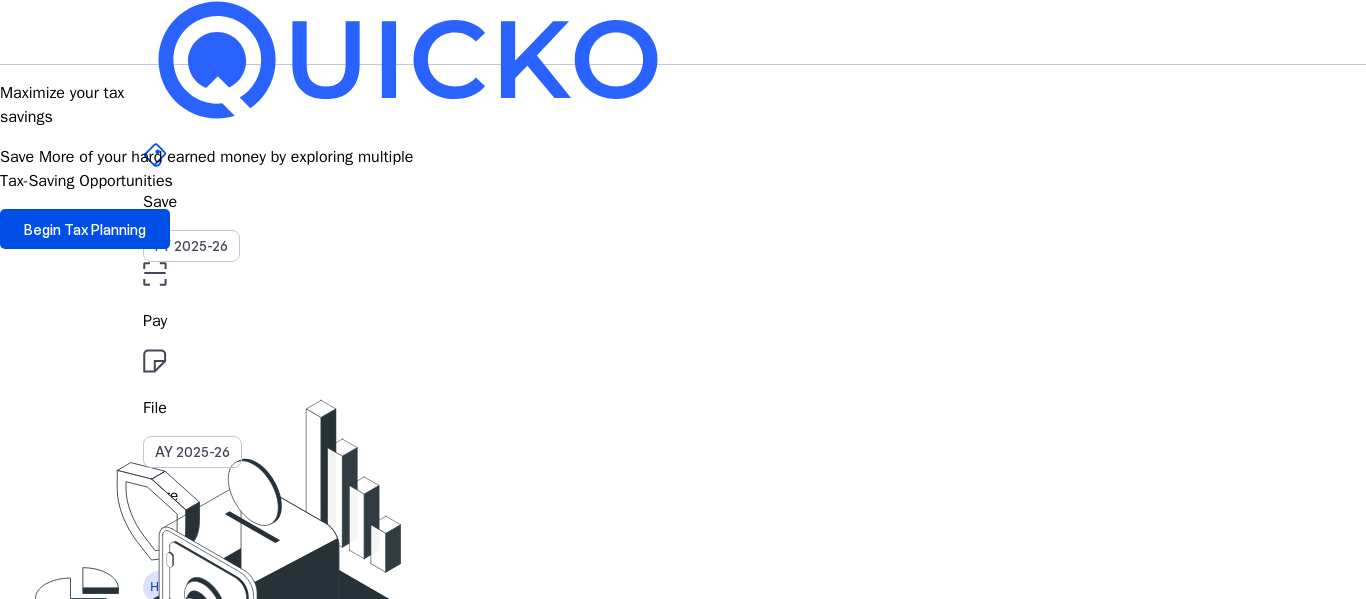 click on "Save" at bounding box center [683, 202] 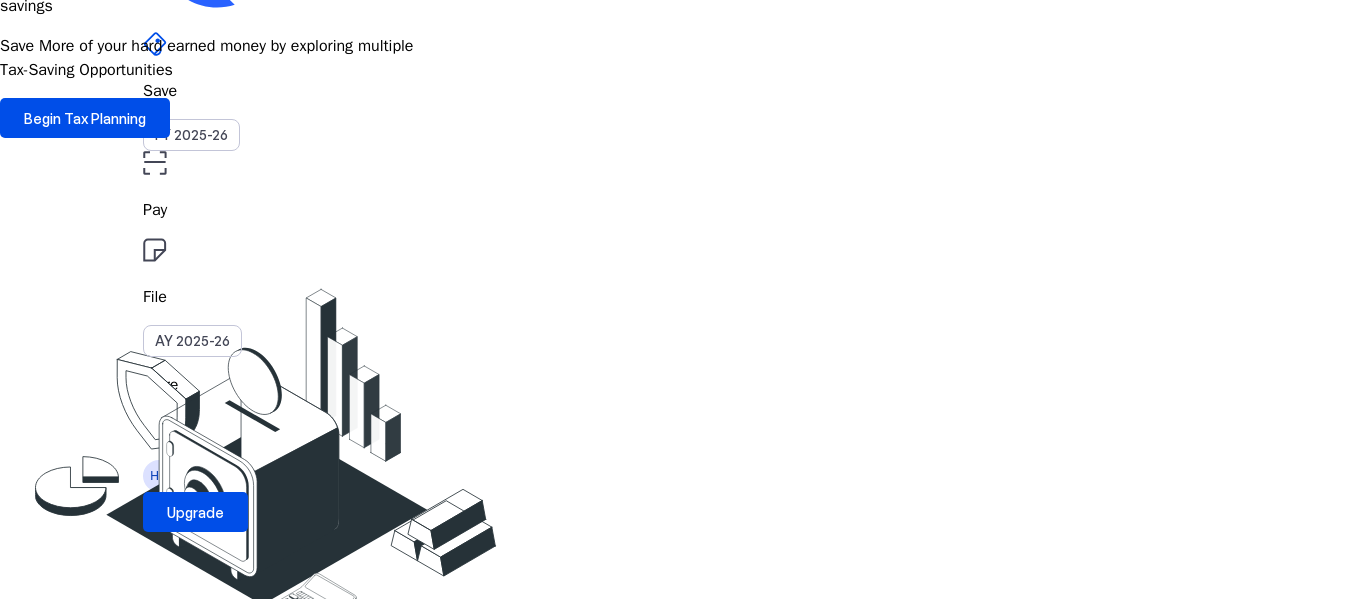 scroll, scrollTop: 0, scrollLeft: 0, axis: both 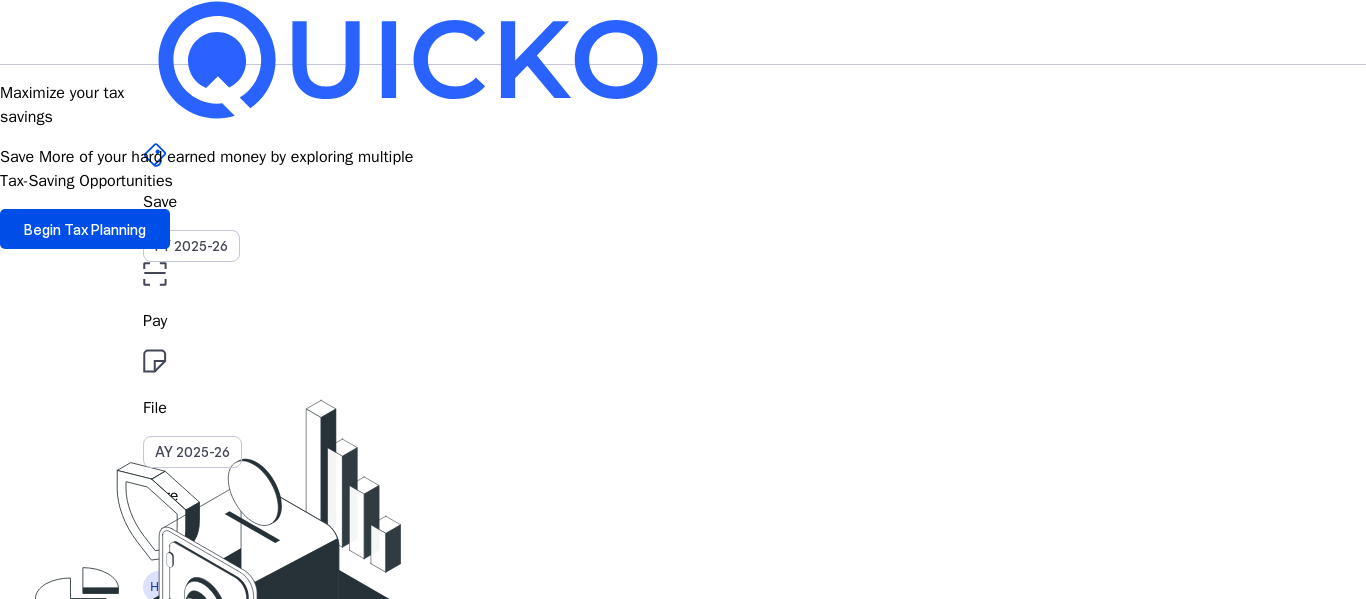 click on "Save FY 2025-26" at bounding box center (683, 202) 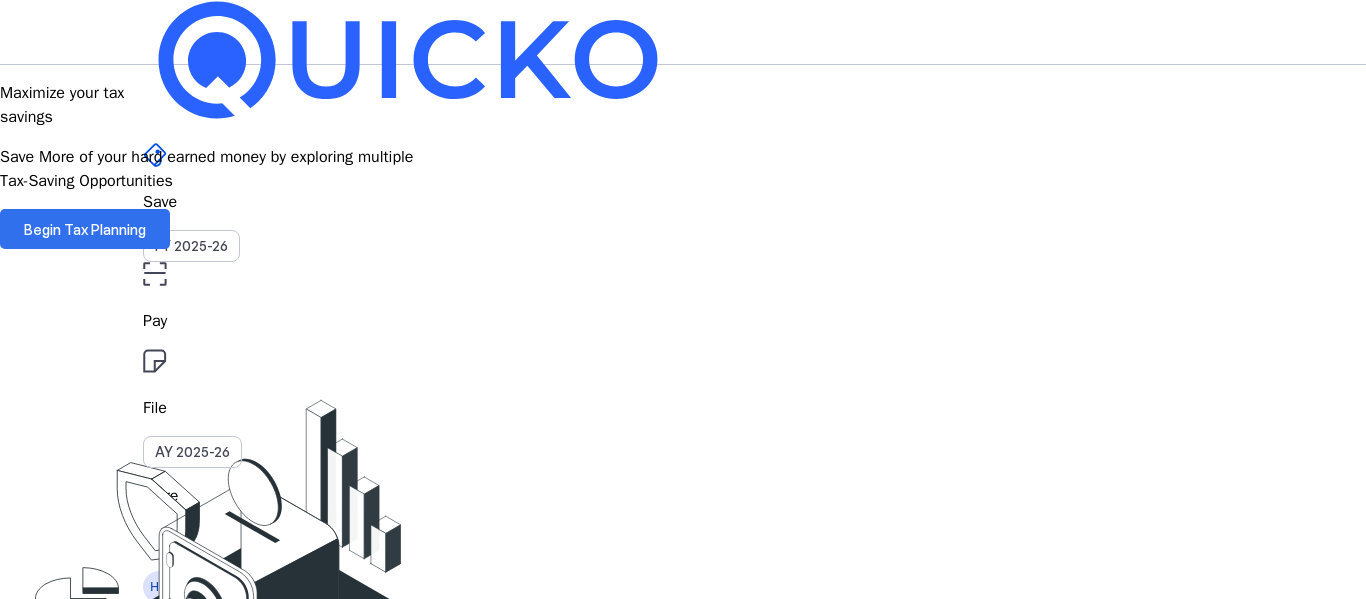click at bounding box center (85, 229) 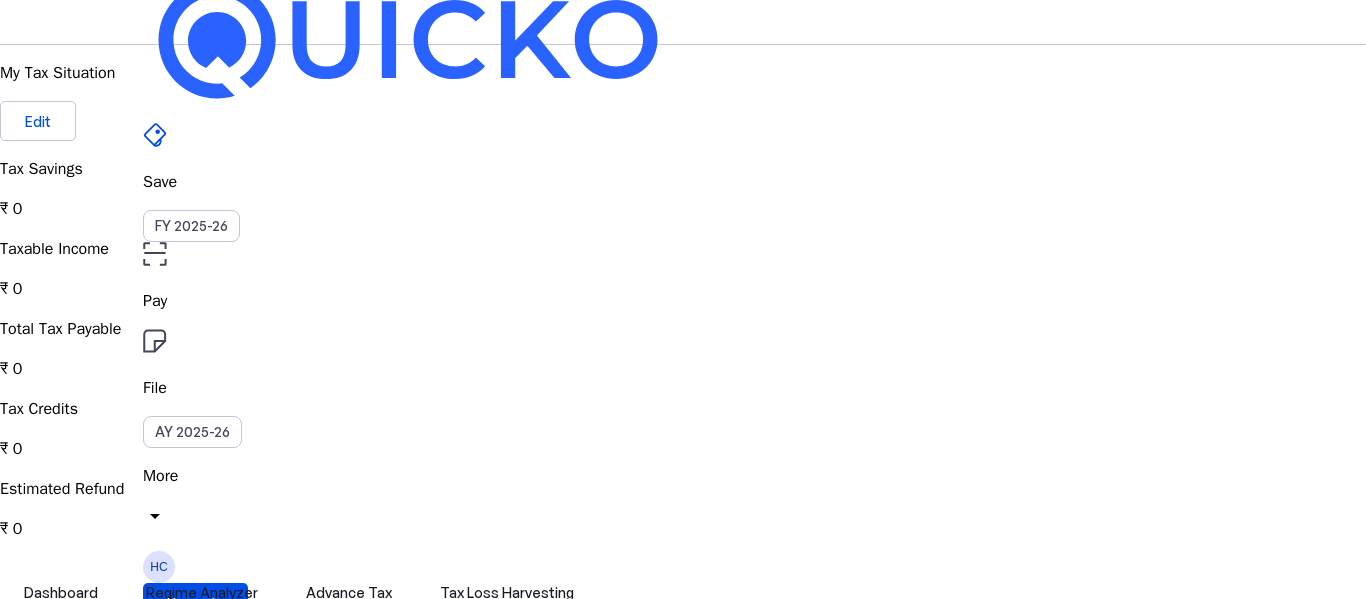 scroll, scrollTop: 0, scrollLeft: 0, axis: both 